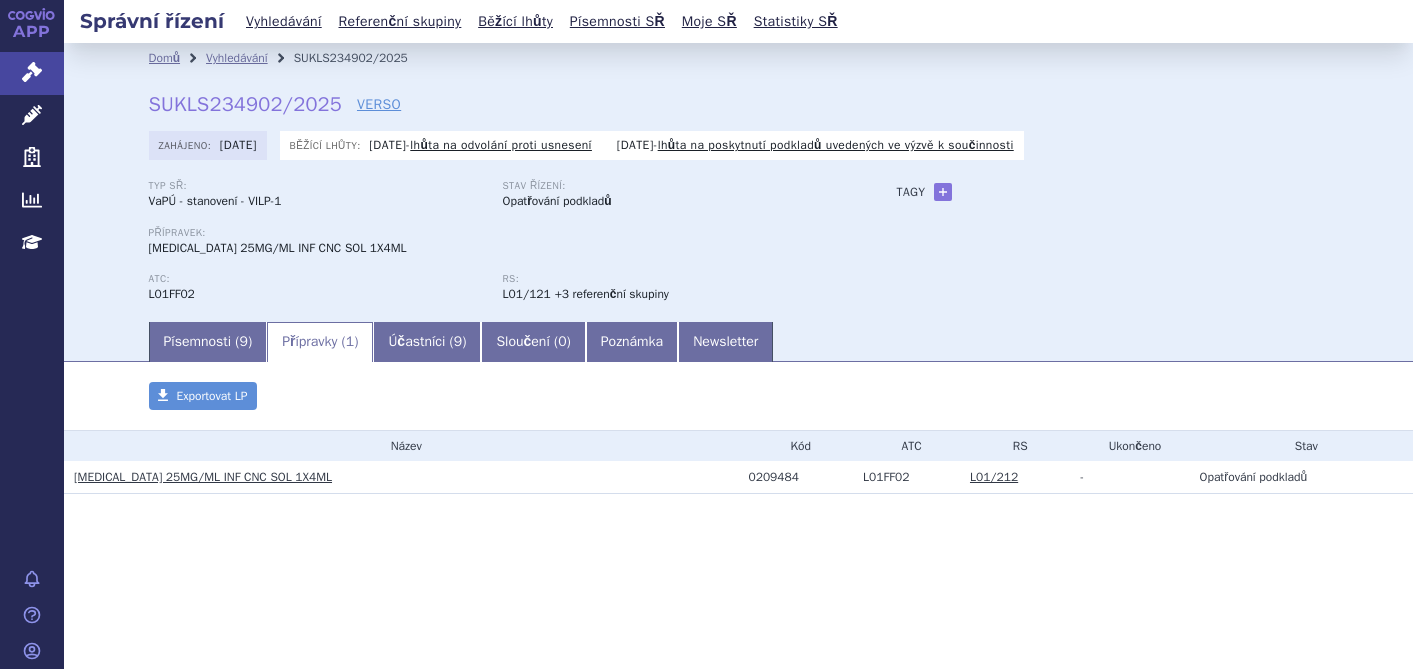 scroll, scrollTop: 0, scrollLeft: 0, axis: both 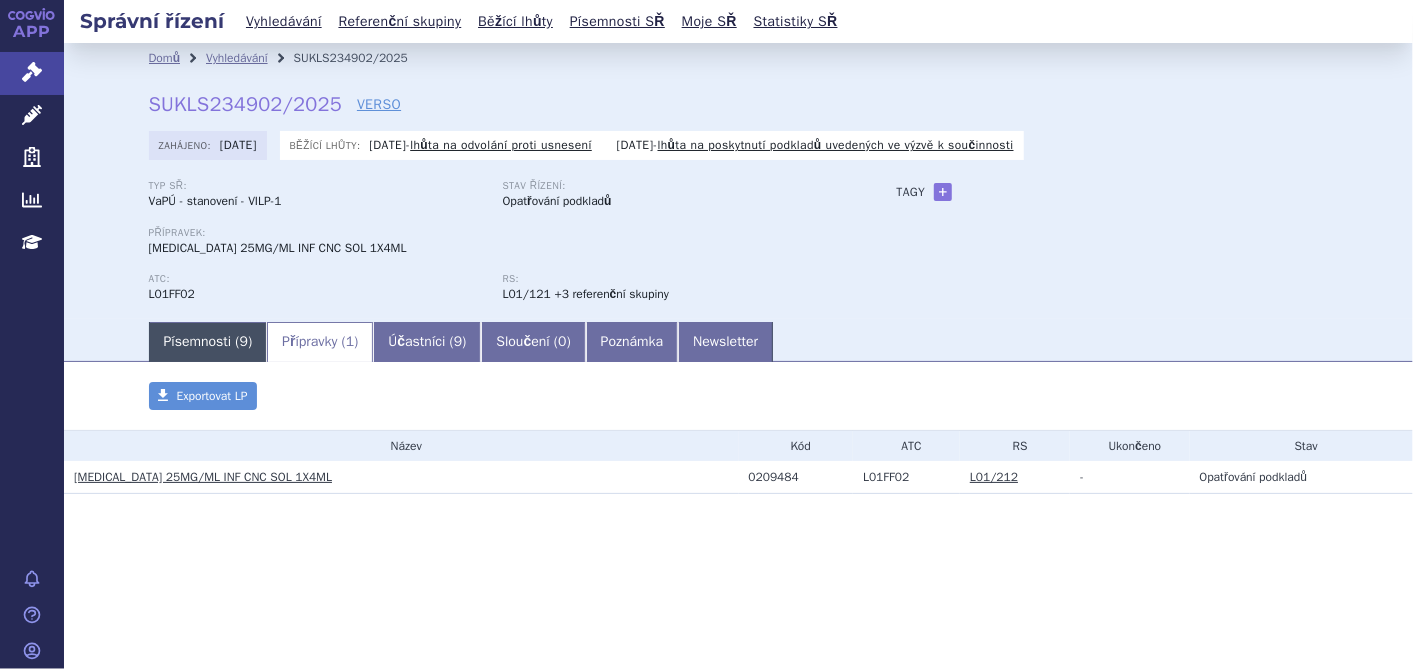 click on "Písemnosti ( 9 )" at bounding box center [208, 342] 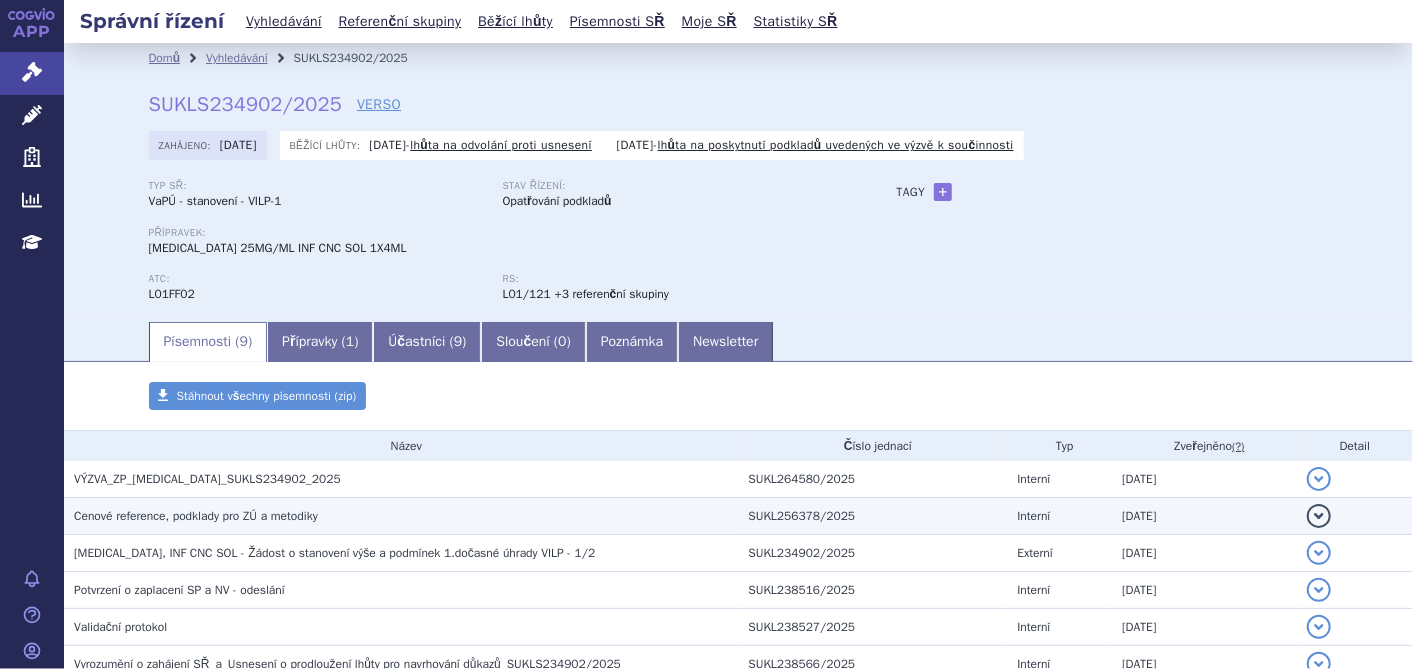scroll, scrollTop: 111, scrollLeft: 0, axis: vertical 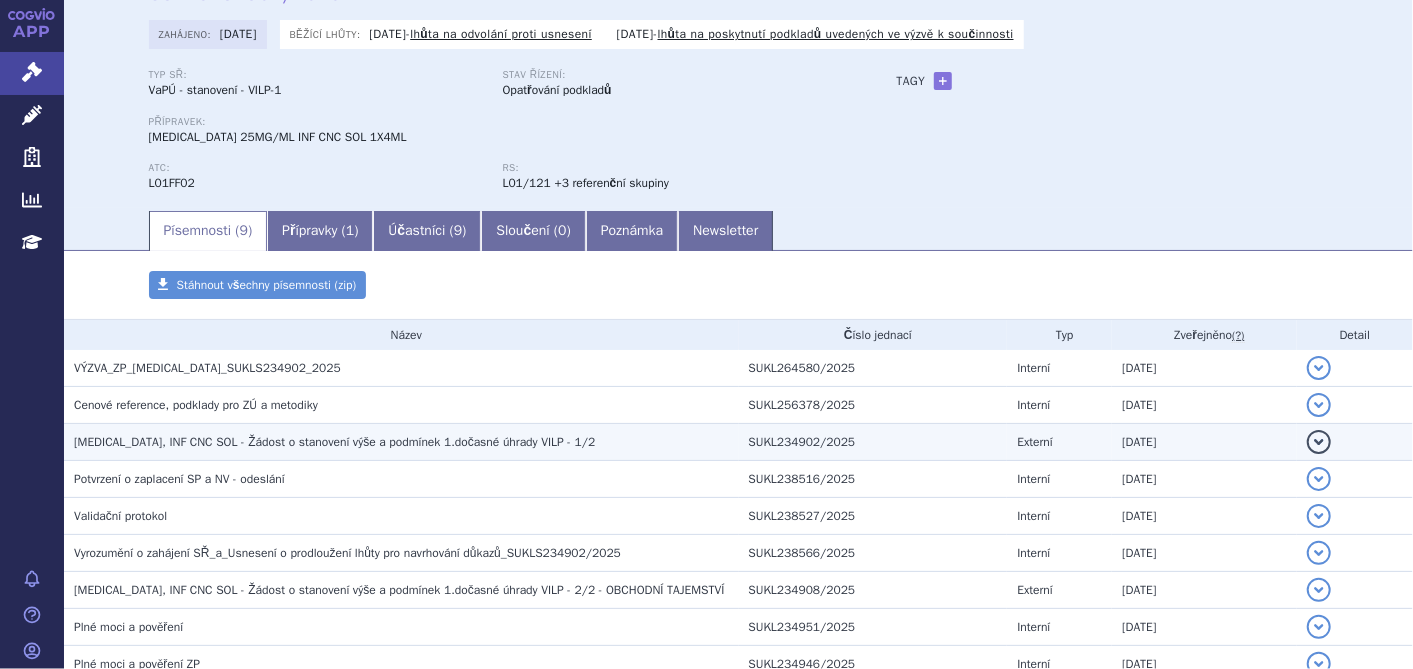 click on "KEYTRUDA, INF CNC SOL - Žádost o stanovení výše a podmínek 1.dočasné úhrady VILP - 1/2" at bounding box center [334, 442] 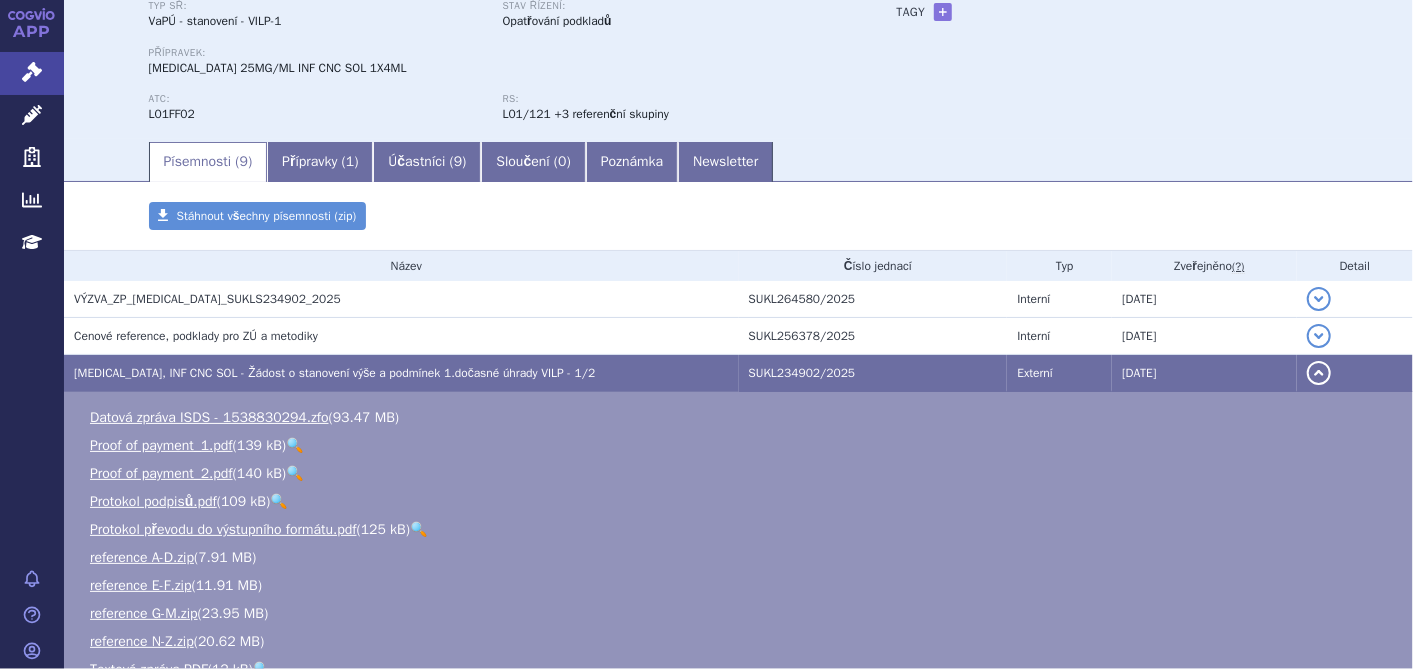 scroll, scrollTop: 444, scrollLeft: 0, axis: vertical 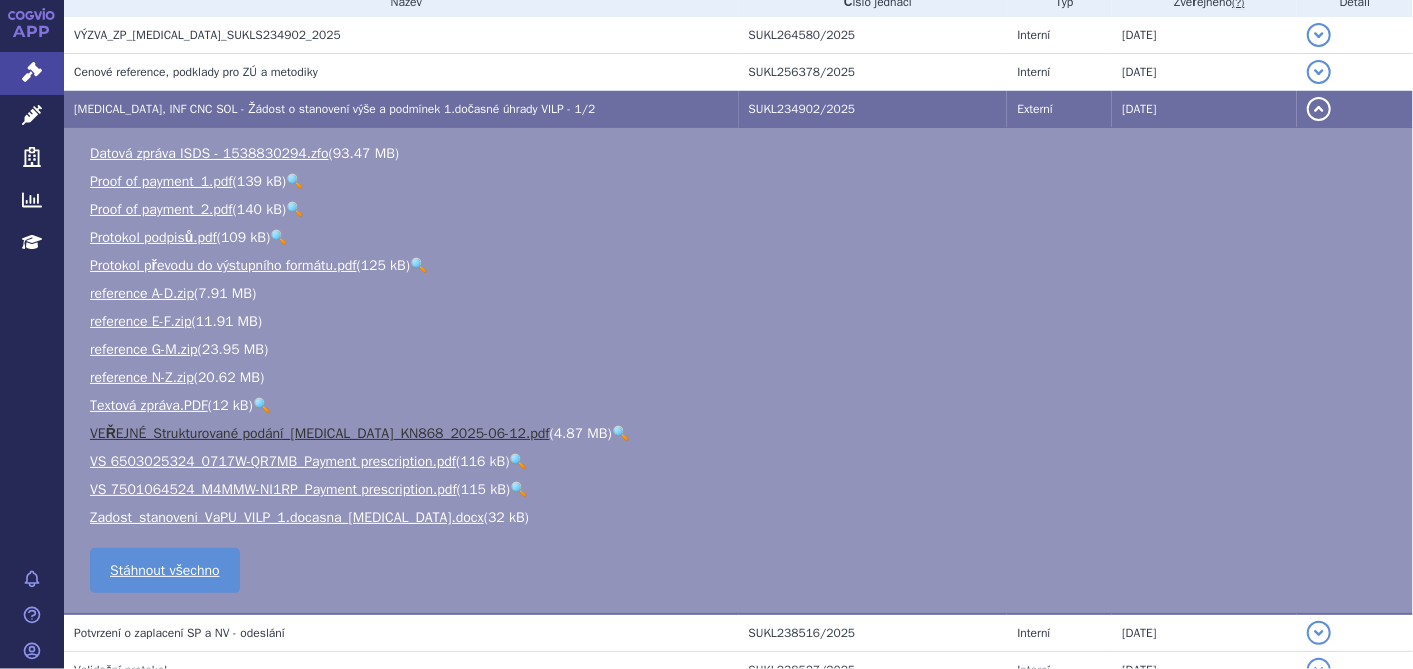 click on "VEŘEJNÉ_Strukturované podání_Keytruda_KN868_2025-06-12.pdf" at bounding box center [320, 433] 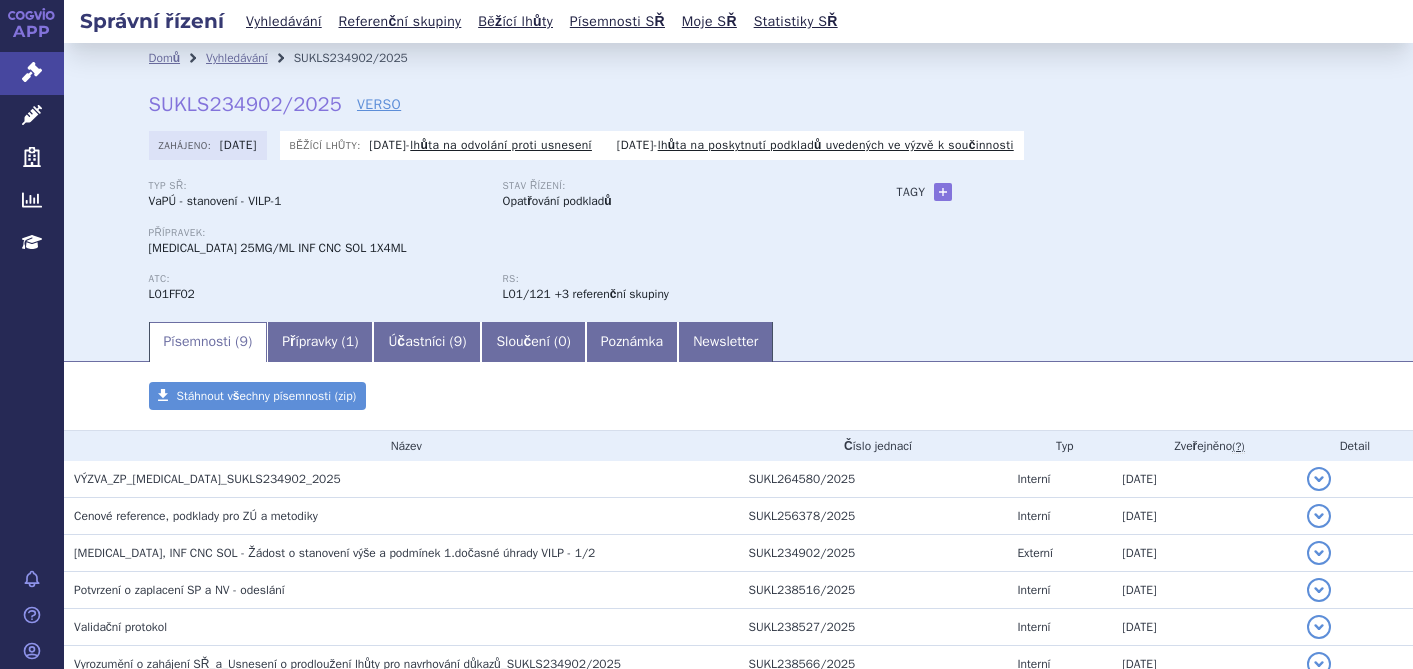 scroll, scrollTop: 0, scrollLeft: 0, axis: both 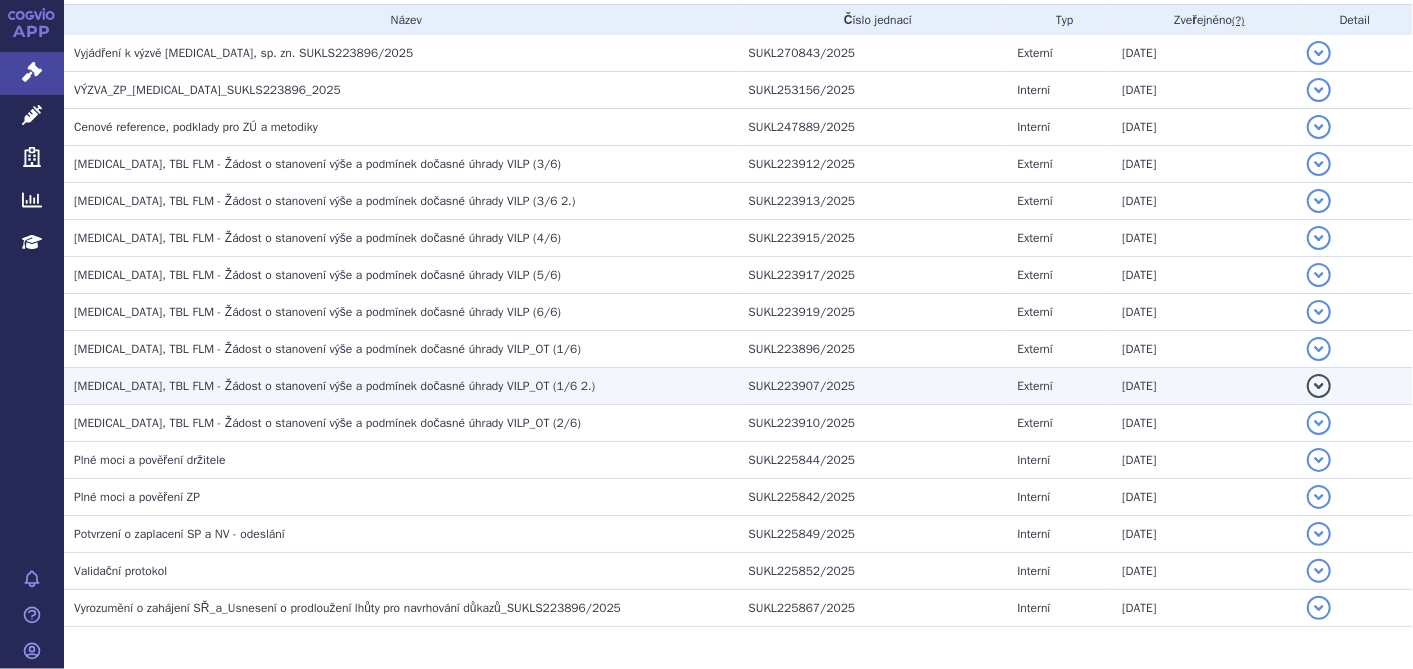 click on "[MEDICAL_DATA], TBL FLM - Žádost o stanovení výše a podmínek dočasné úhrady VILP_OT (1/6 2.)" at bounding box center [334, 386] 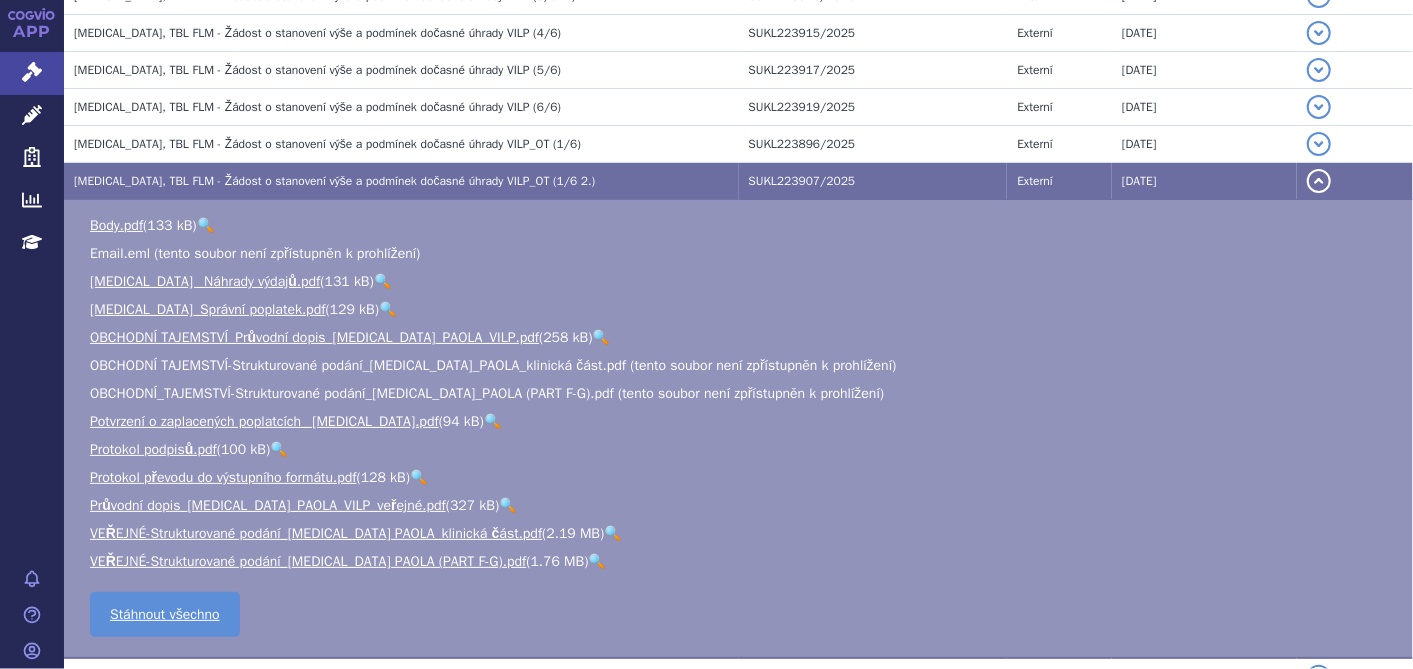 scroll, scrollTop: 666, scrollLeft: 0, axis: vertical 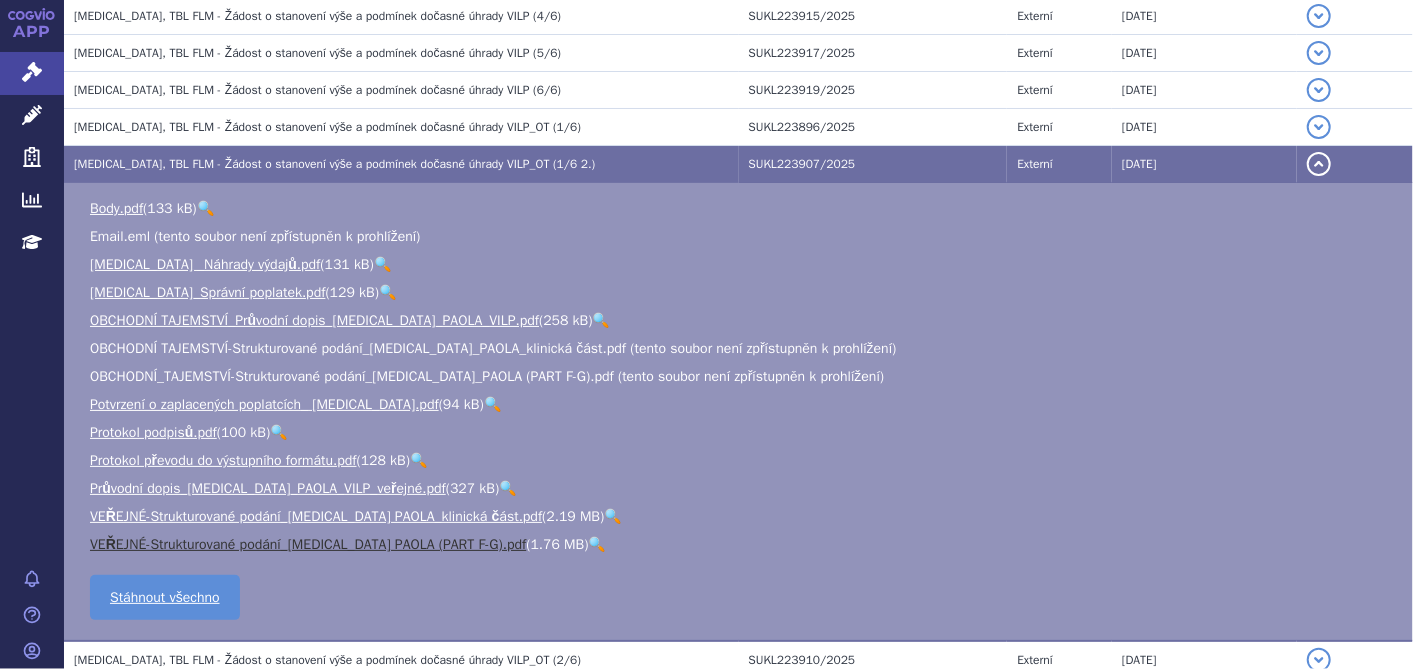 click on "VEŘEJNÉ-Strukturované podání_LYNPARZA PAOLA (PART F-G).pdf" at bounding box center [308, 544] 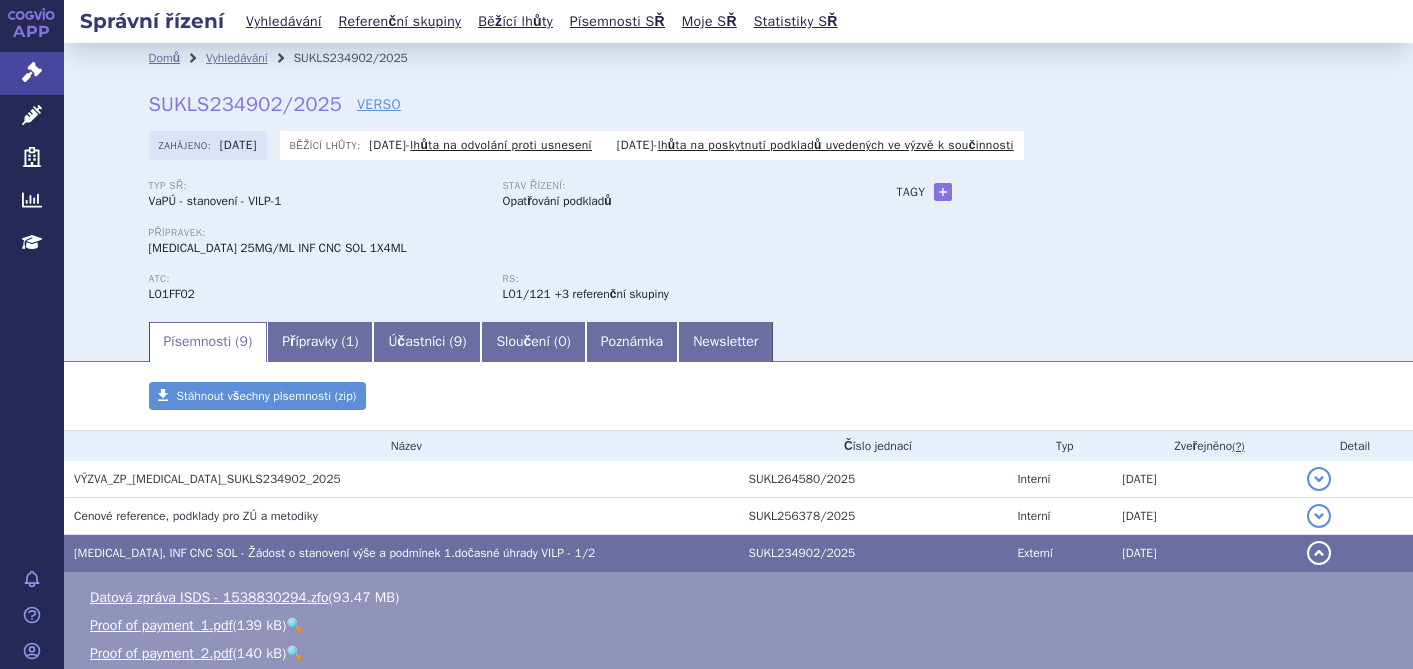 scroll, scrollTop: 0, scrollLeft: 0, axis: both 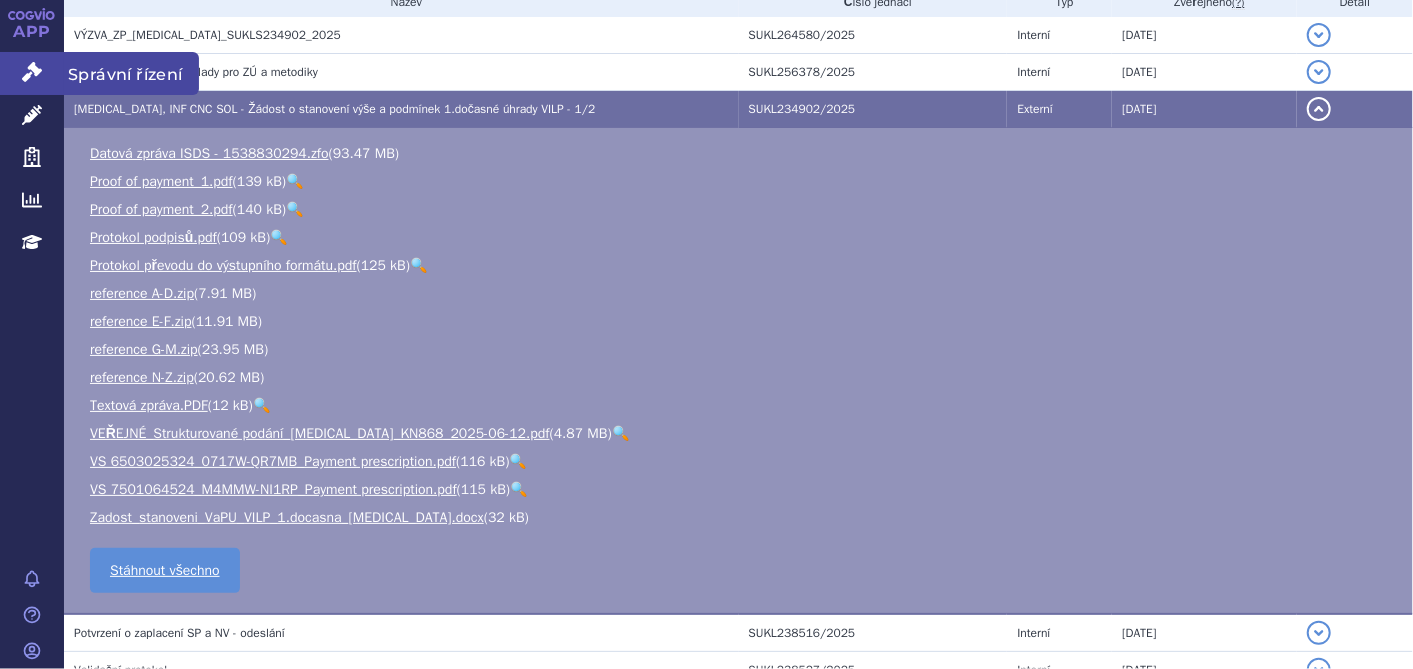 click 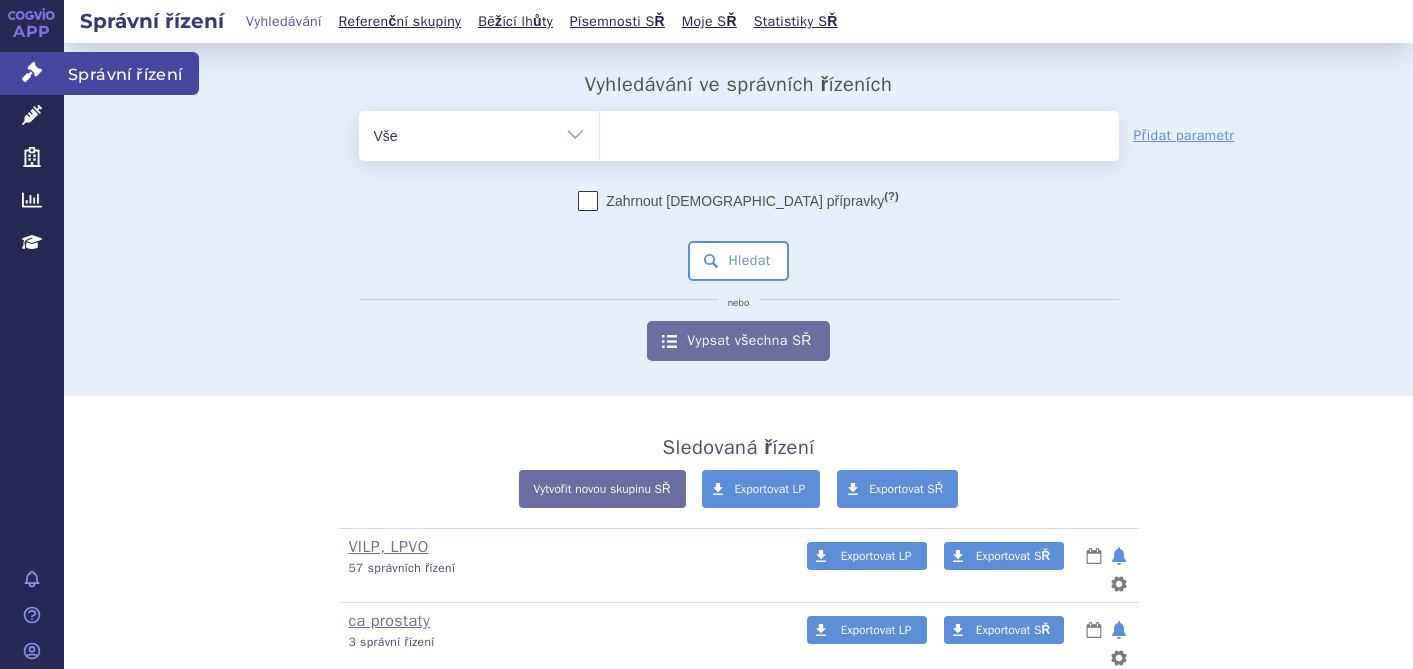 scroll, scrollTop: 0, scrollLeft: 0, axis: both 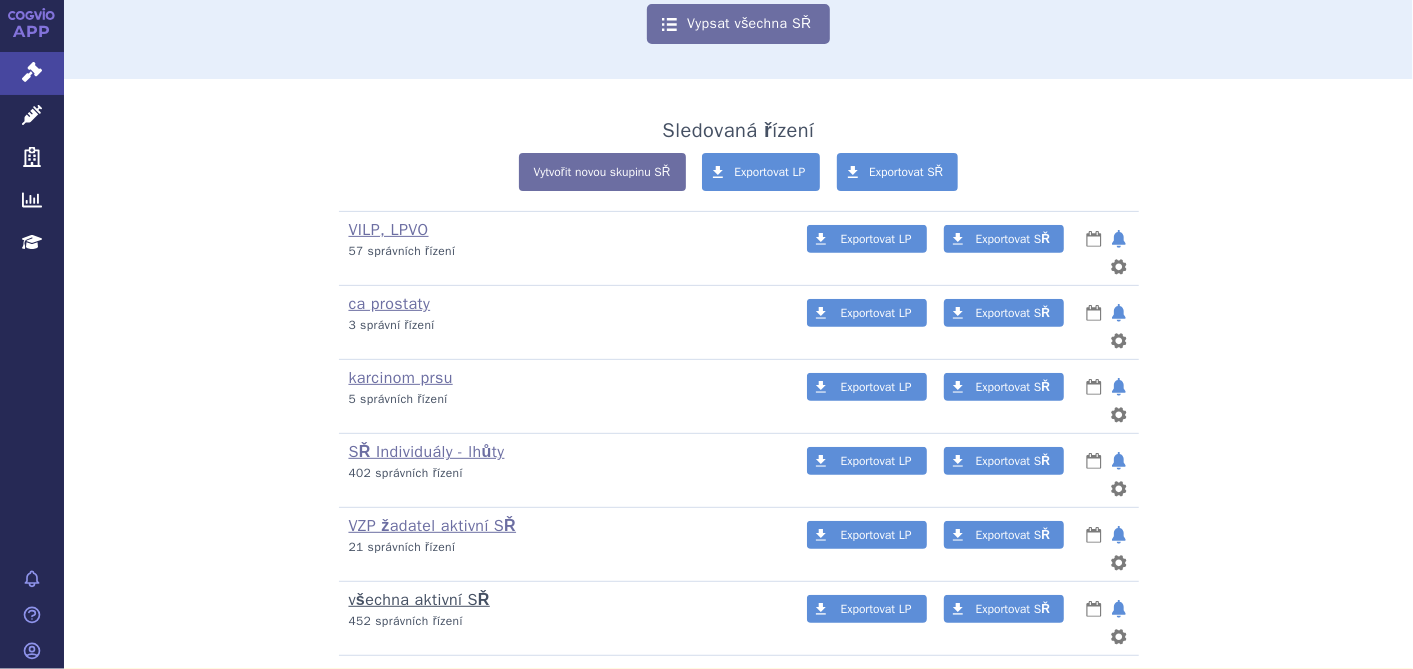 click on "všechna aktivní SŘ" at bounding box center [419, 600] 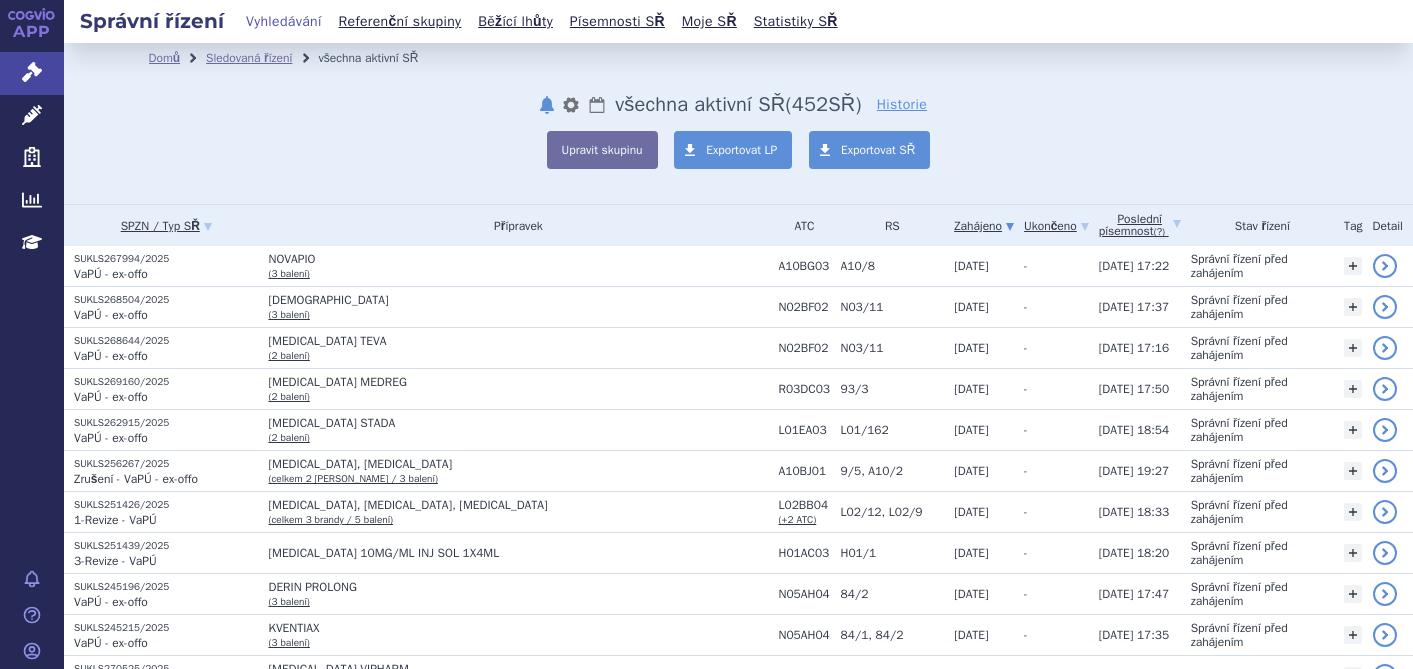 scroll, scrollTop: 0, scrollLeft: 0, axis: both 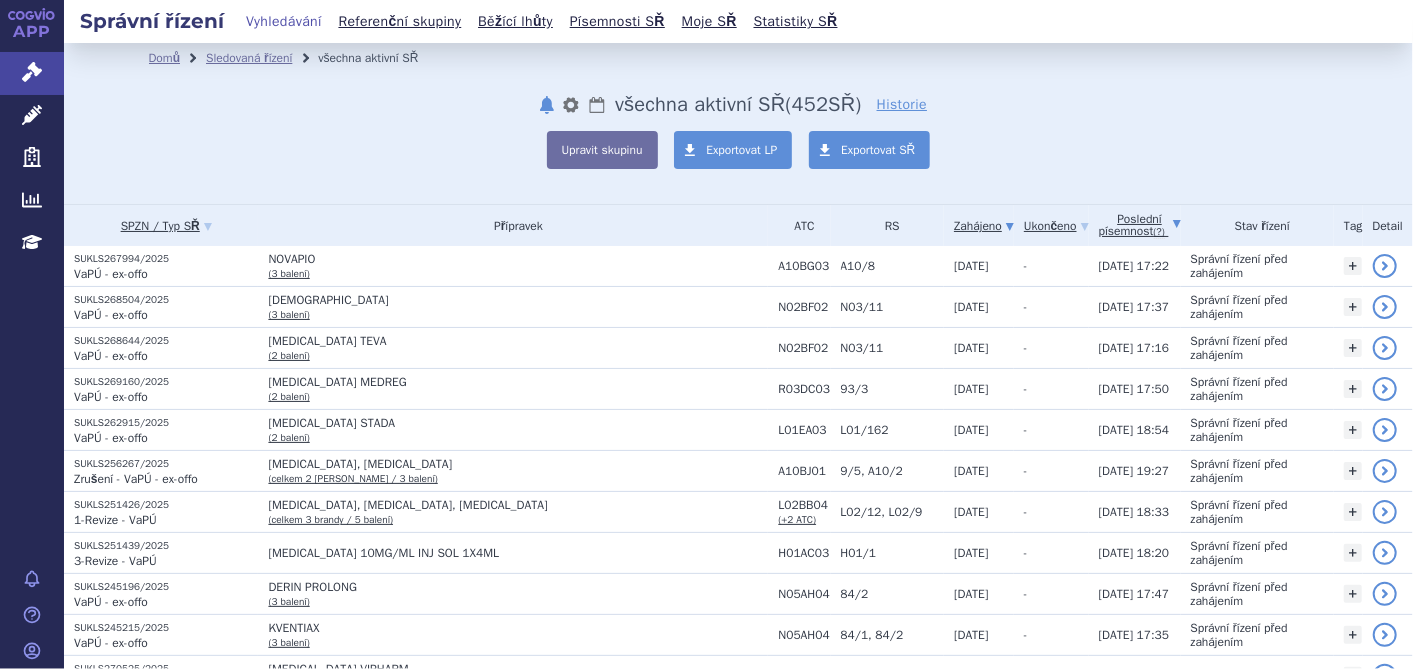 click on "Poslední písemnost  (?)" at bounding box center (1140, 225) 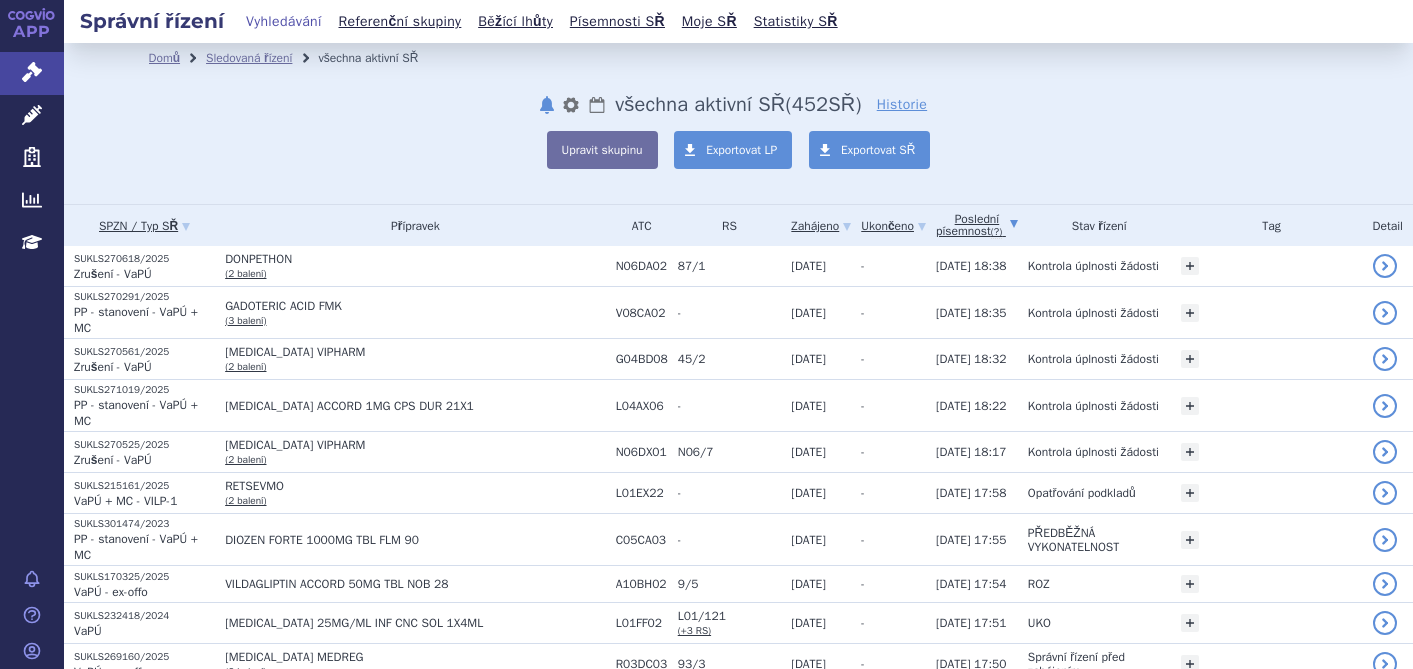 scroll, scrollTop: 0, scrollLeft: 0, axis: both 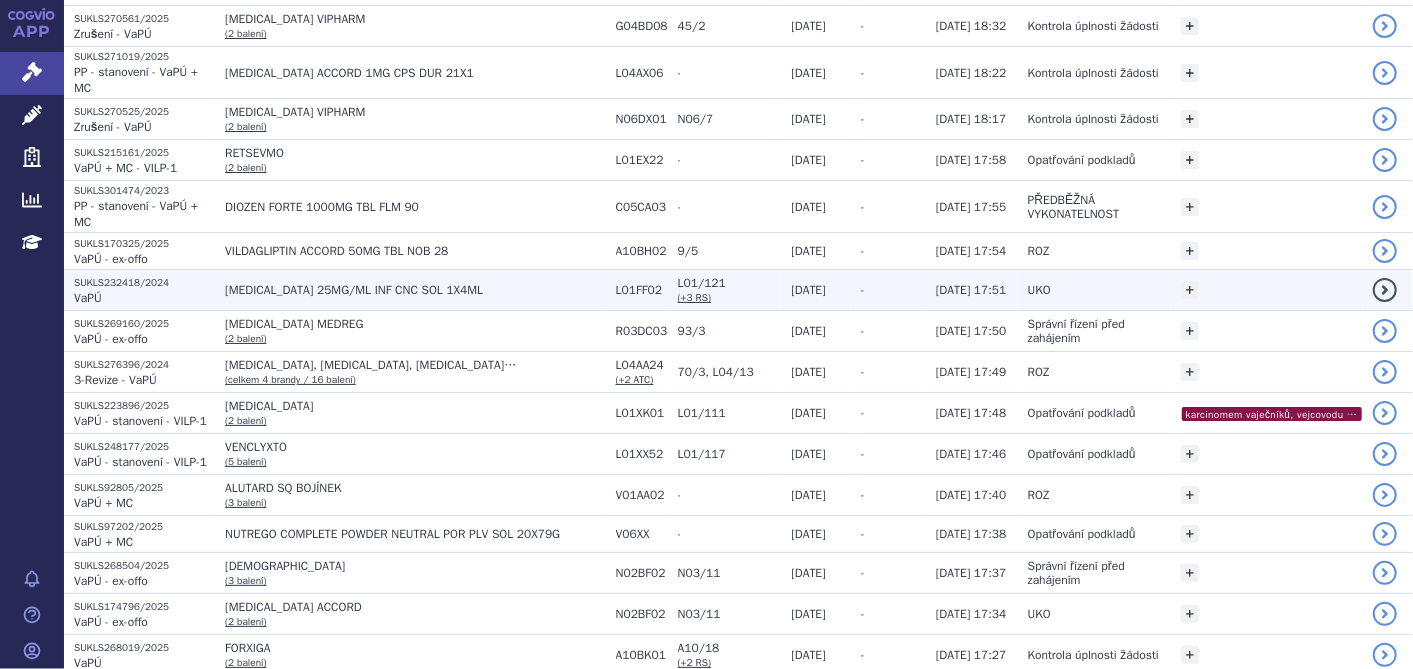 click on "KEYTRUDA 25MG/ML INF CNC SOL 1X4ML" at bounding box center [410, 290] 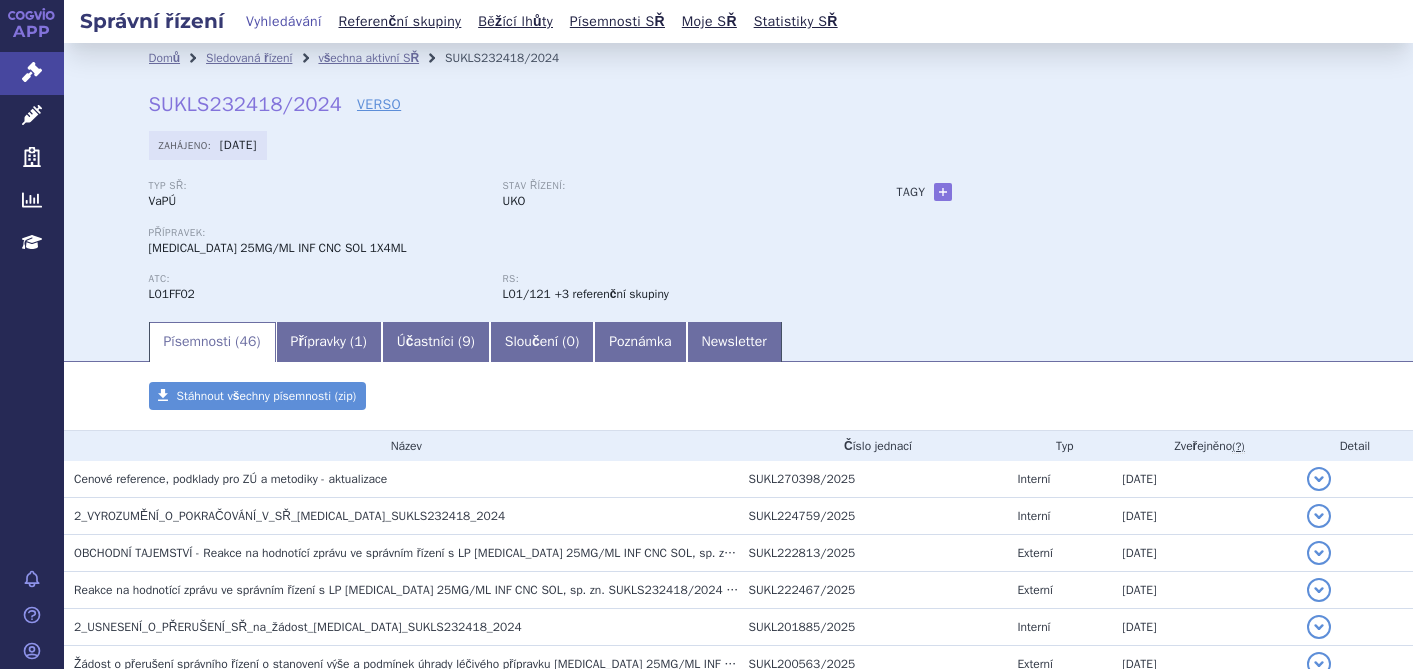 scroll, scrollTop: 0, scrollLeft: 0, axis: both 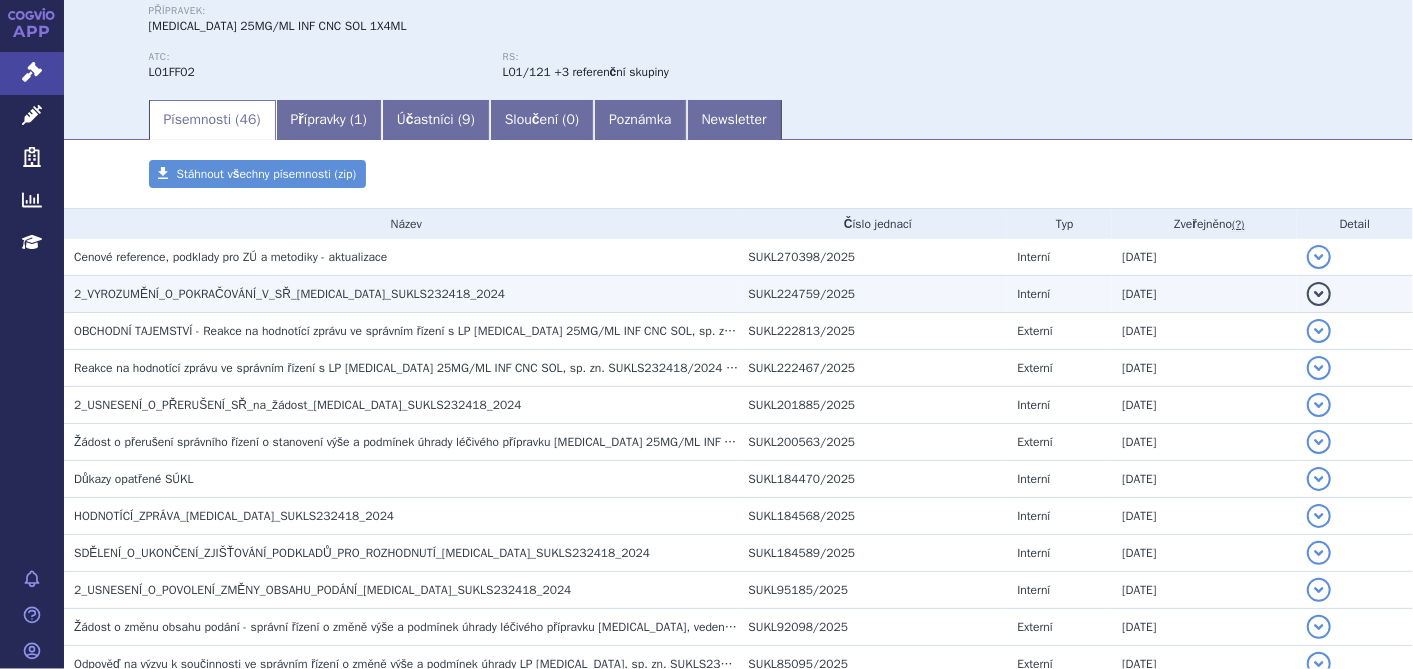 drag, startPoint x: 0, startPoint y: 0, endPoint x: 342, endPoint y: 294, distance: 450.9989 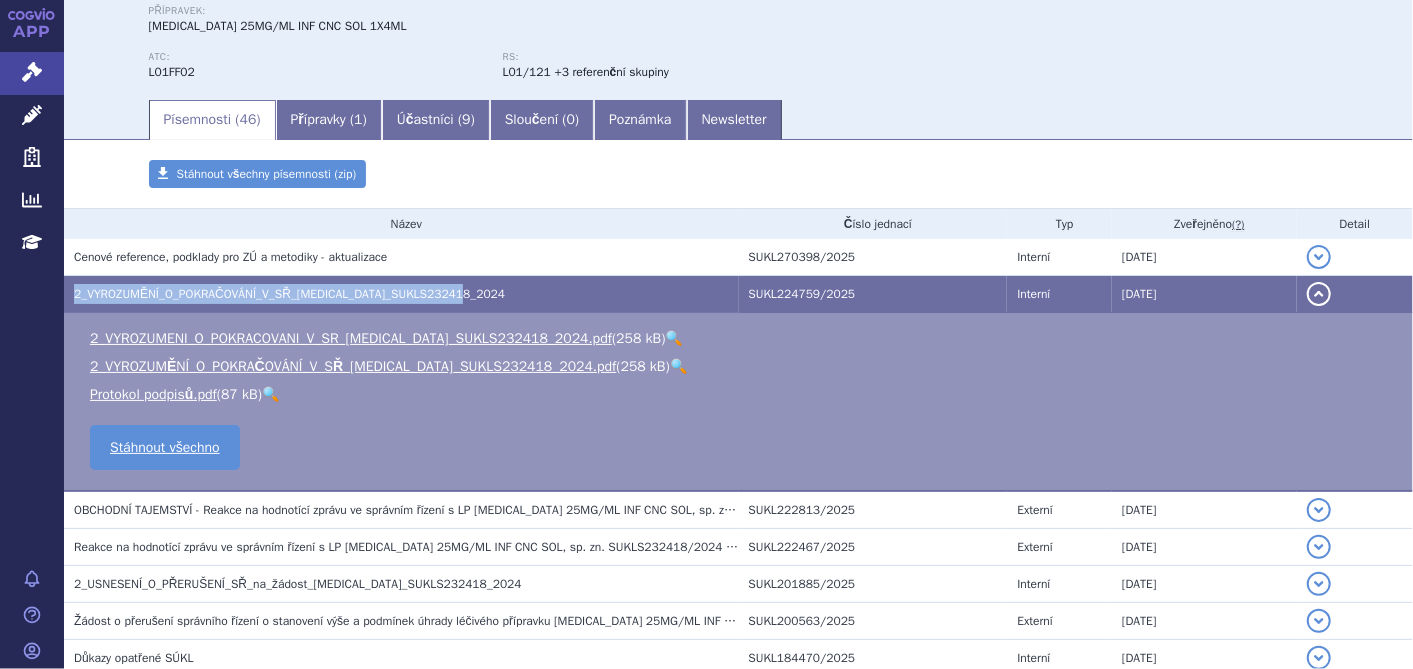 click on "2_VYROZUMĚNÍ_O_POKRAČOVÁNÍ_V_SŘ_KEYTRUDA_SUKLS232418_2024" at bounding box center (289, 294) 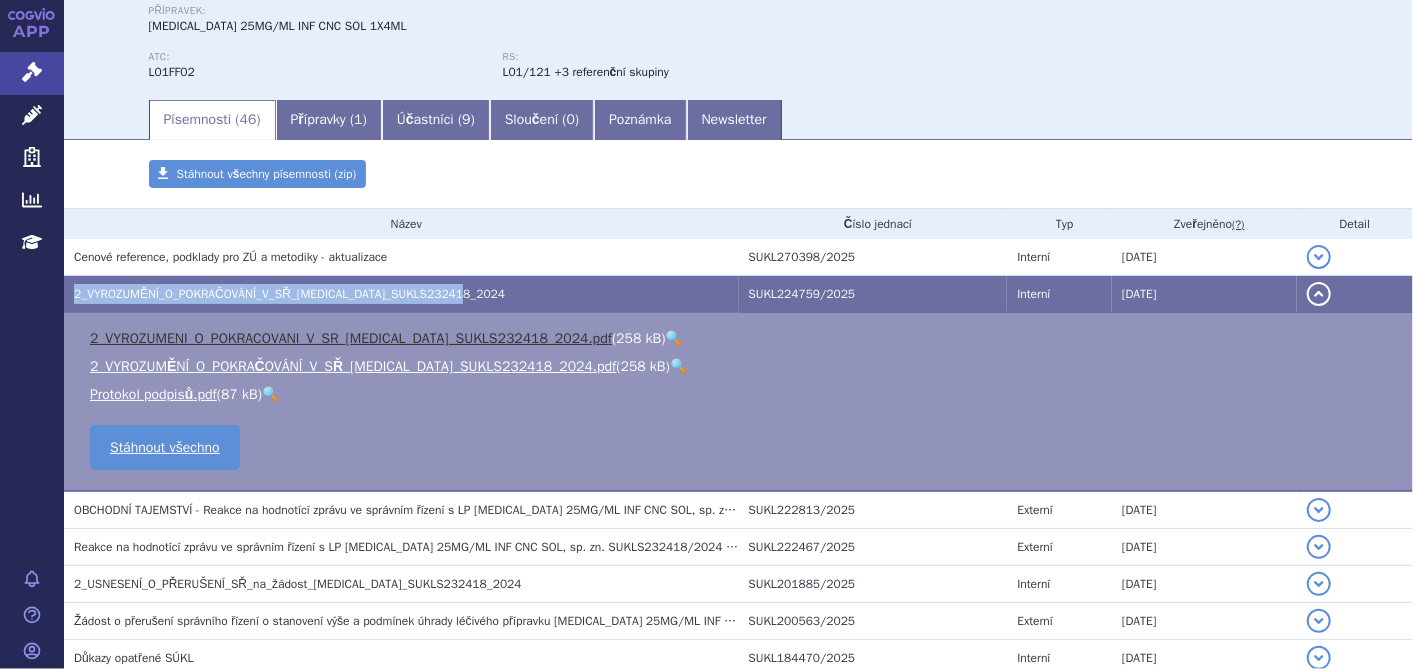 drag, startPoint x: 342, startPoint y: 294, endPoint x: 342, endPoint y: 337, distance: 43 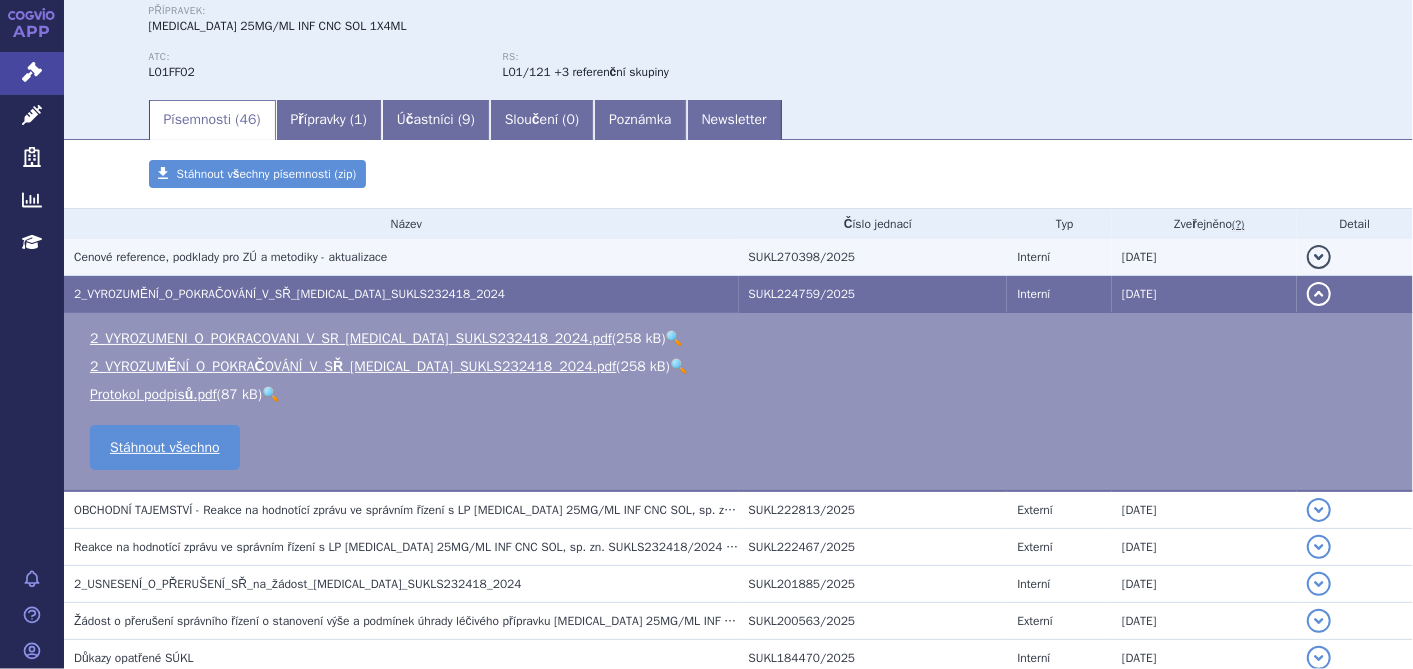 drag, startPoint x: 342, startPoint y: 337, endPoint x: 282, endPoint y: 259, distance: 98.40732 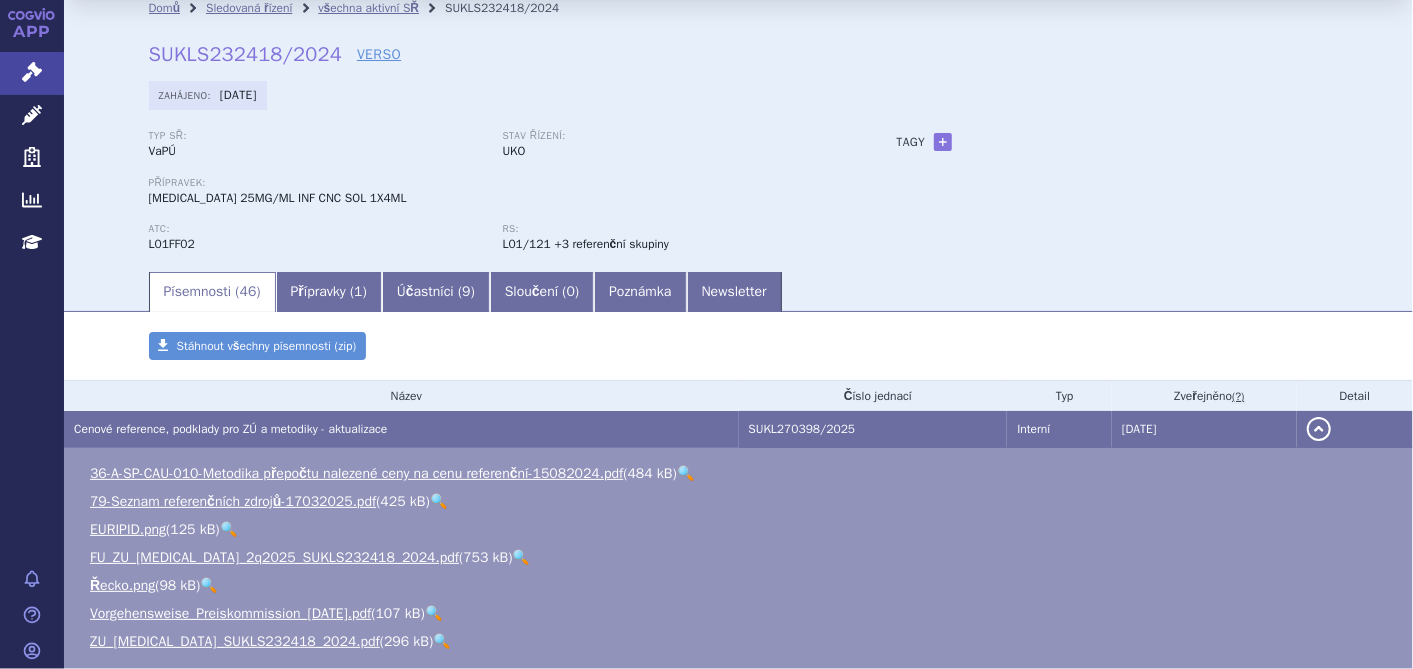 scroll, scrollTop: 0, scrollLeft: 0, axis: both 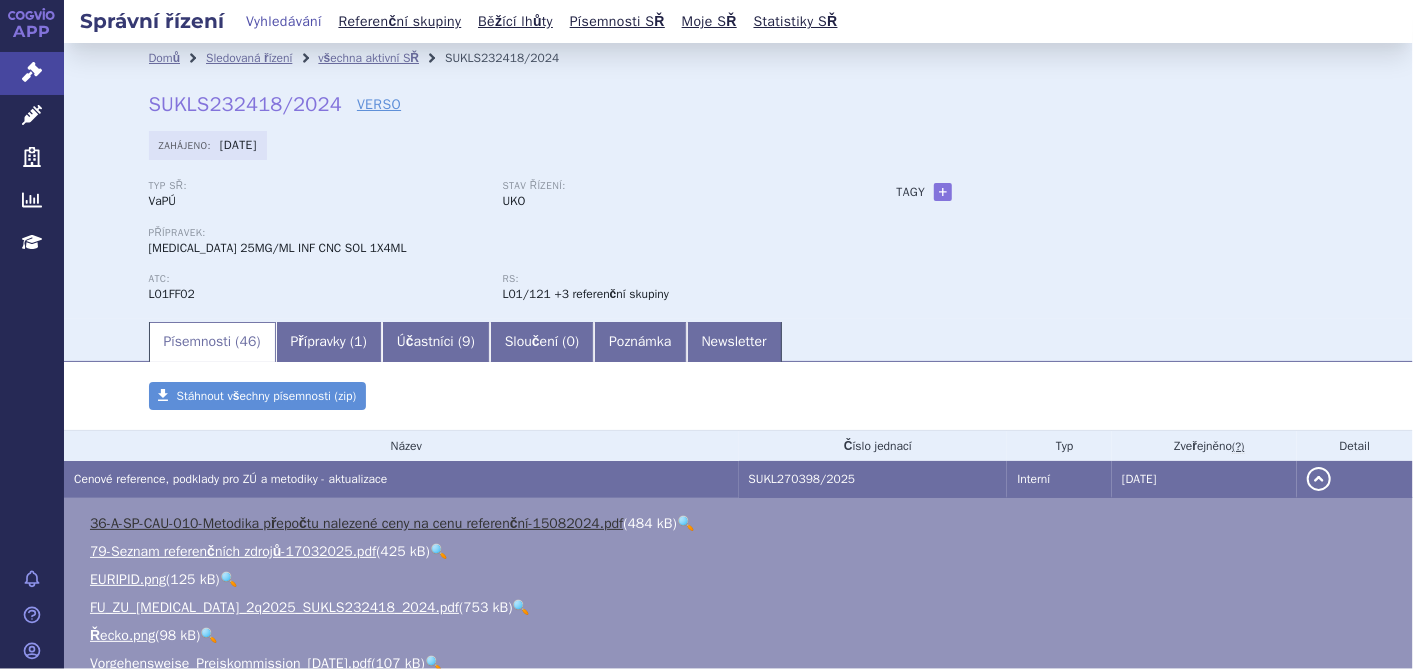 click on "36-A-SP-CAU-010-Metodika přepočtu nalezené ceny na cenu referenční-15082024.pdf" at bounding box center (356, 523) 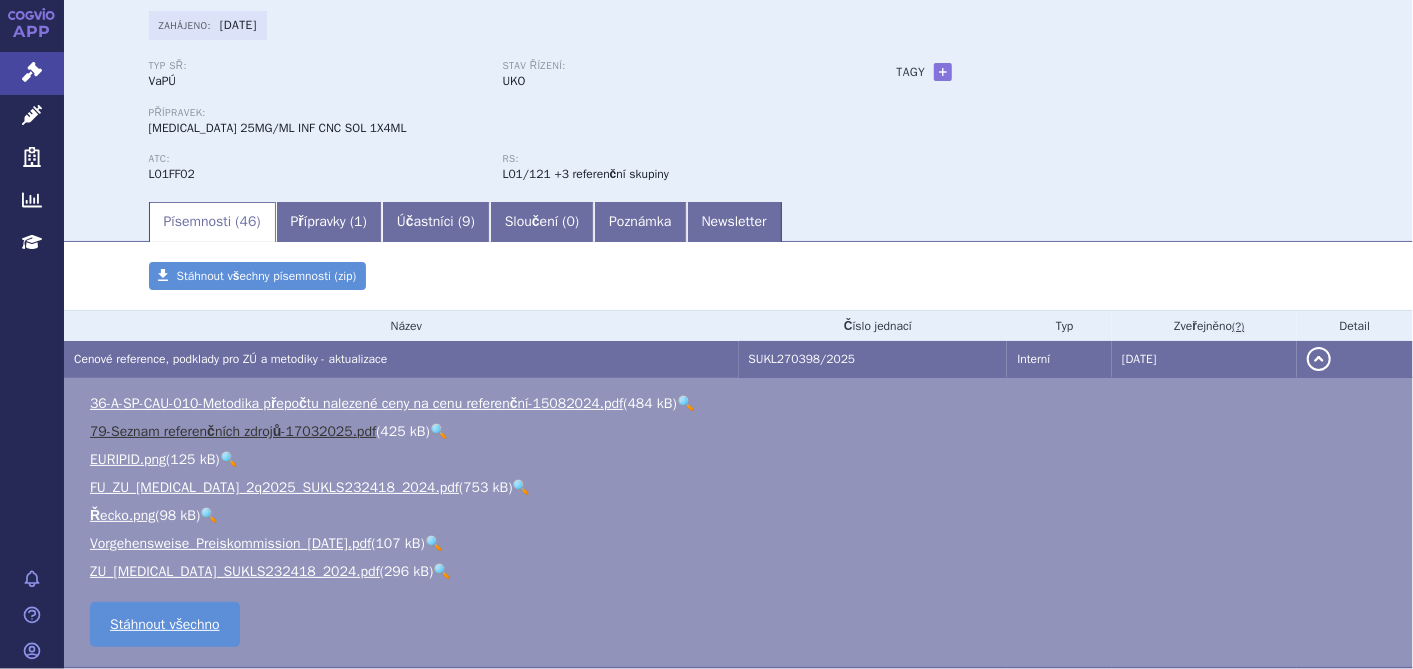 scroll, scrollTop: 222, scrollLeft: 0, axis: vertical 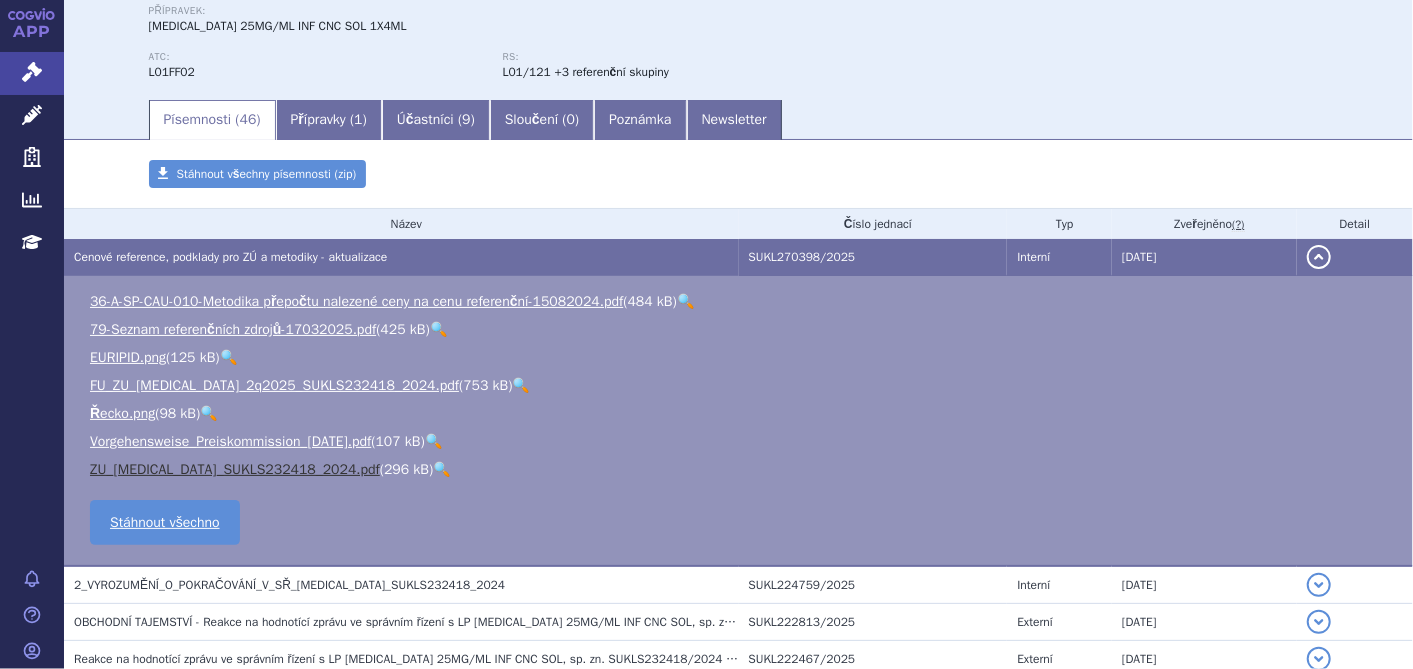 click on "ZU_KEYTRUDA_SUKLS232418_2024.pdf" at bounding box center (235, 469) 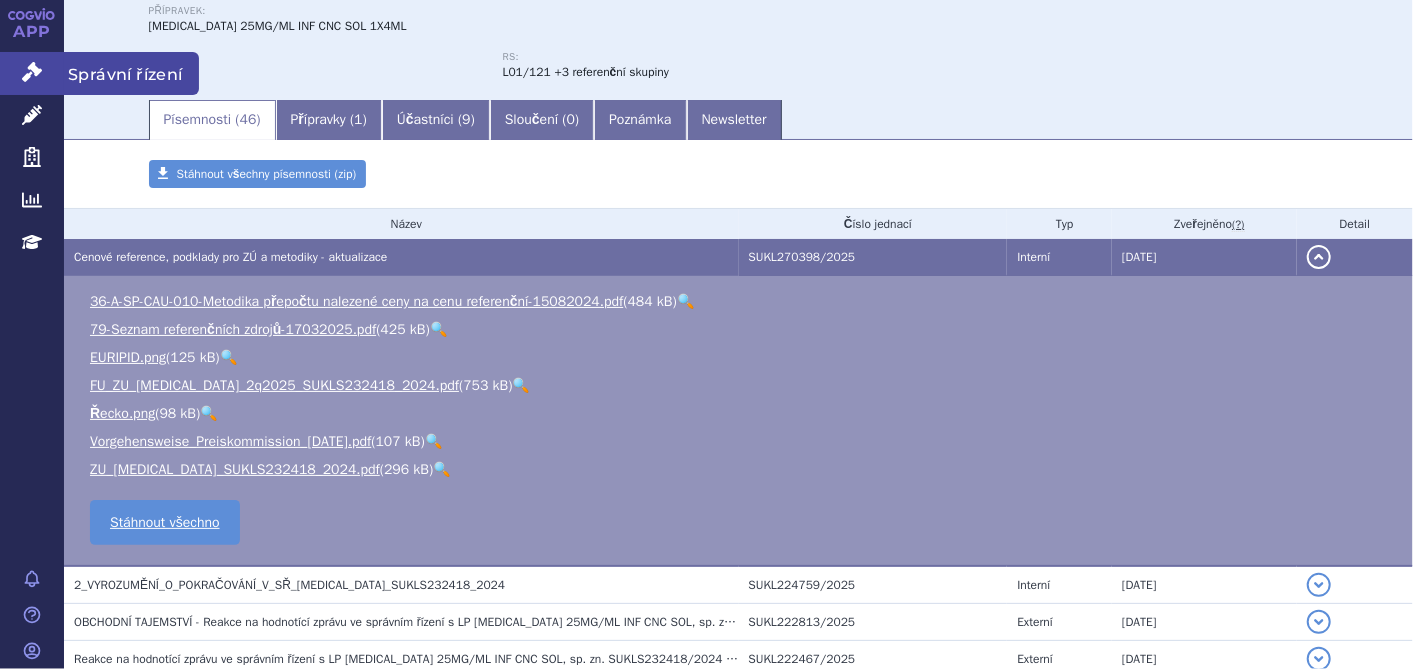 click on "Správní řízení" at bounding box center [32, 73] 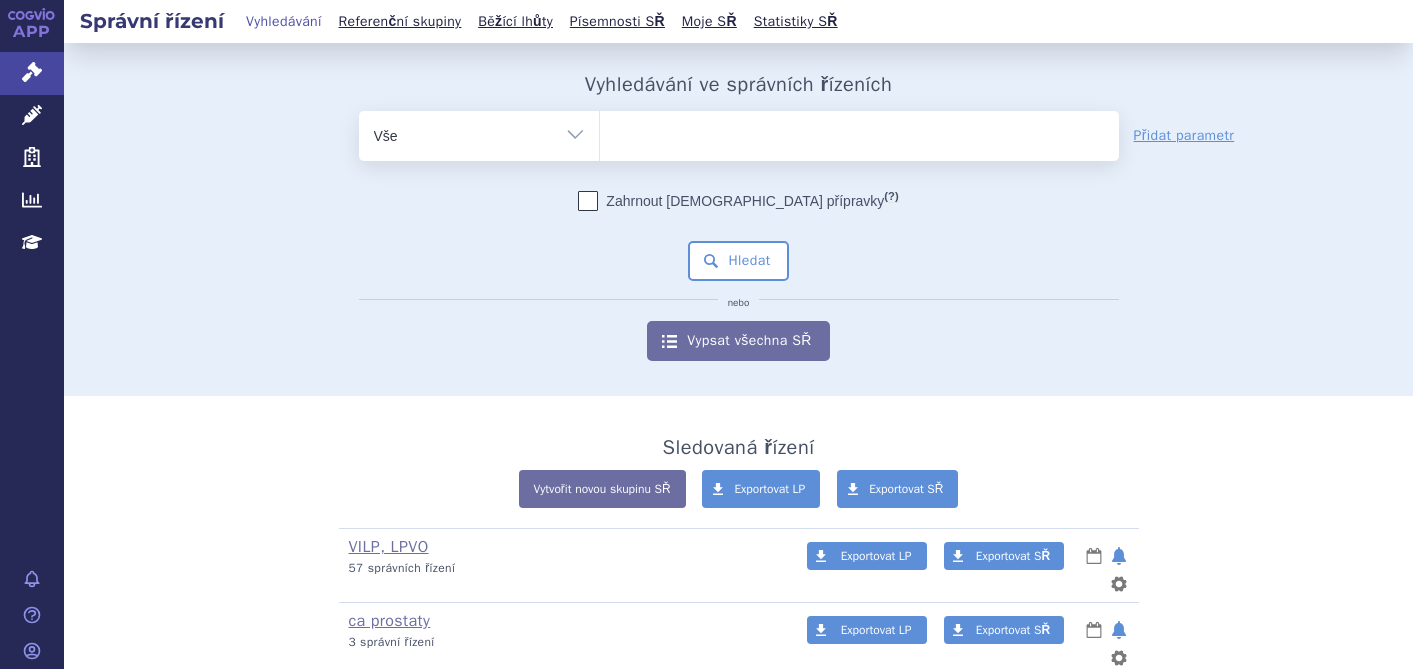 scroll, scrollTop: 0, scrollLeft: 0, axis: both 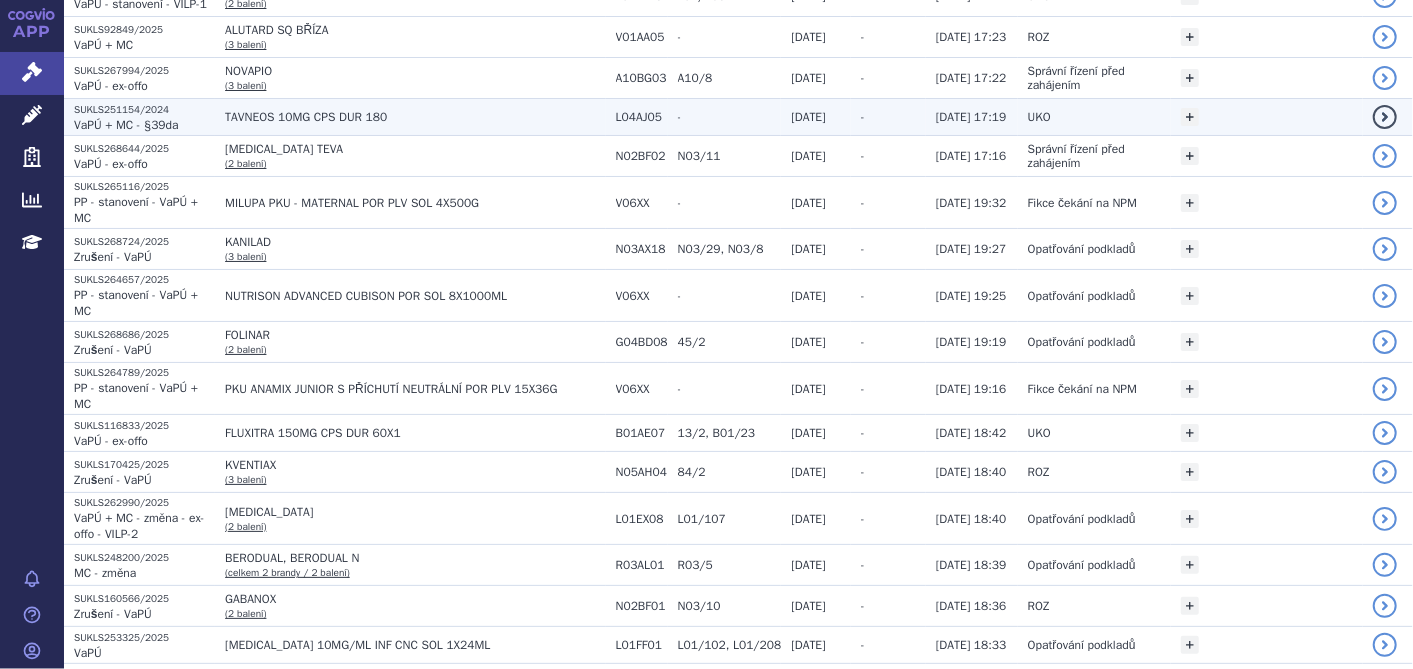 click on "TAVNEOS 10MG CPS DUR 180" at bounding box center (410, 117) 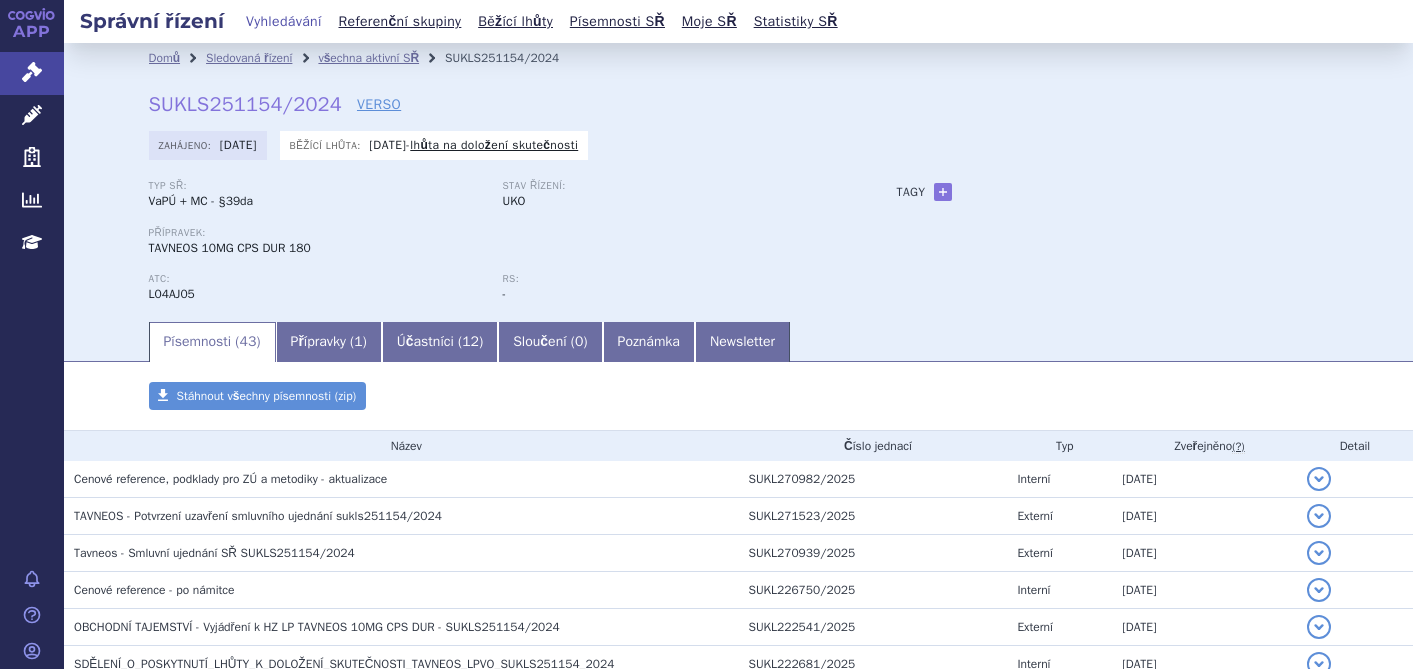 scroll, scrollTop: 0, scrollLeft: 0, axis: both 